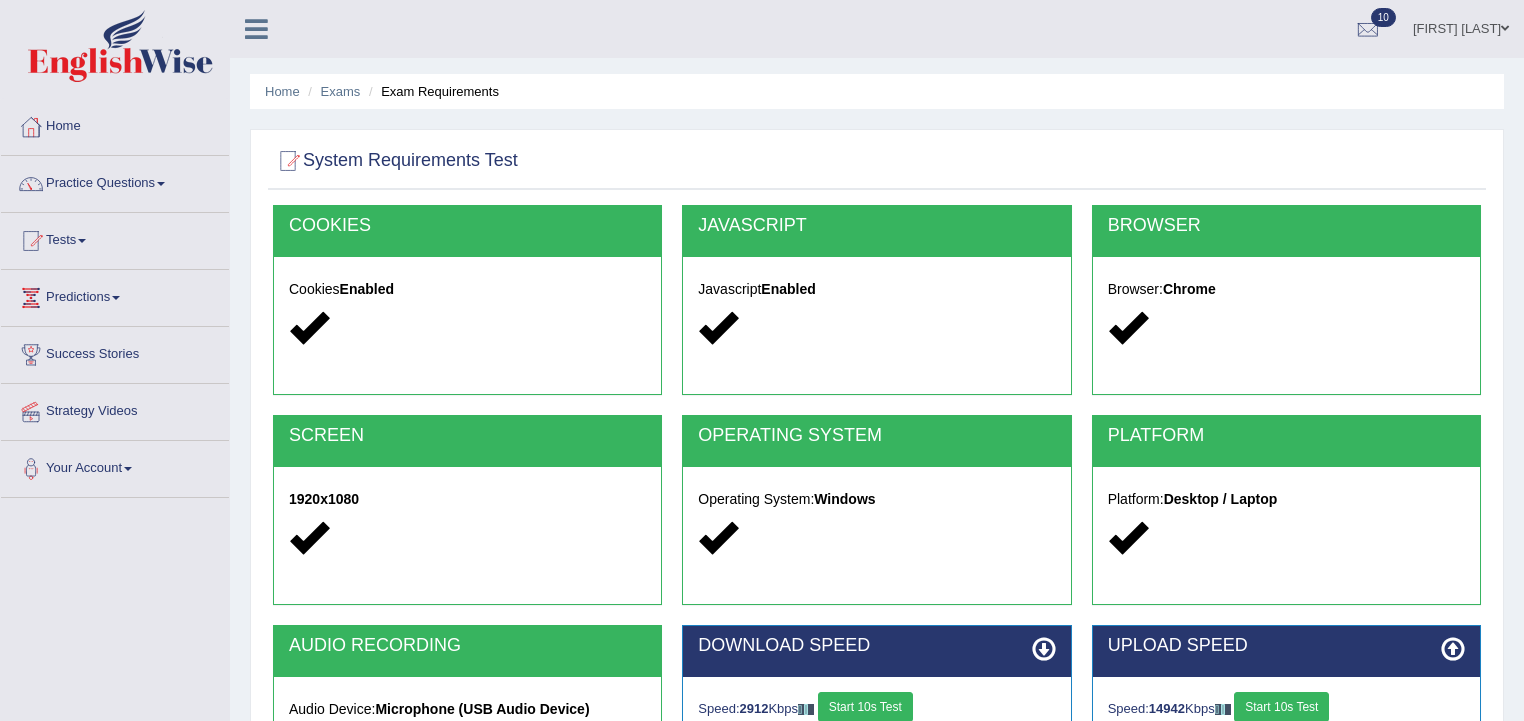 scroll, scrollTop: 160, scrollLeft: 0, axis: vertical 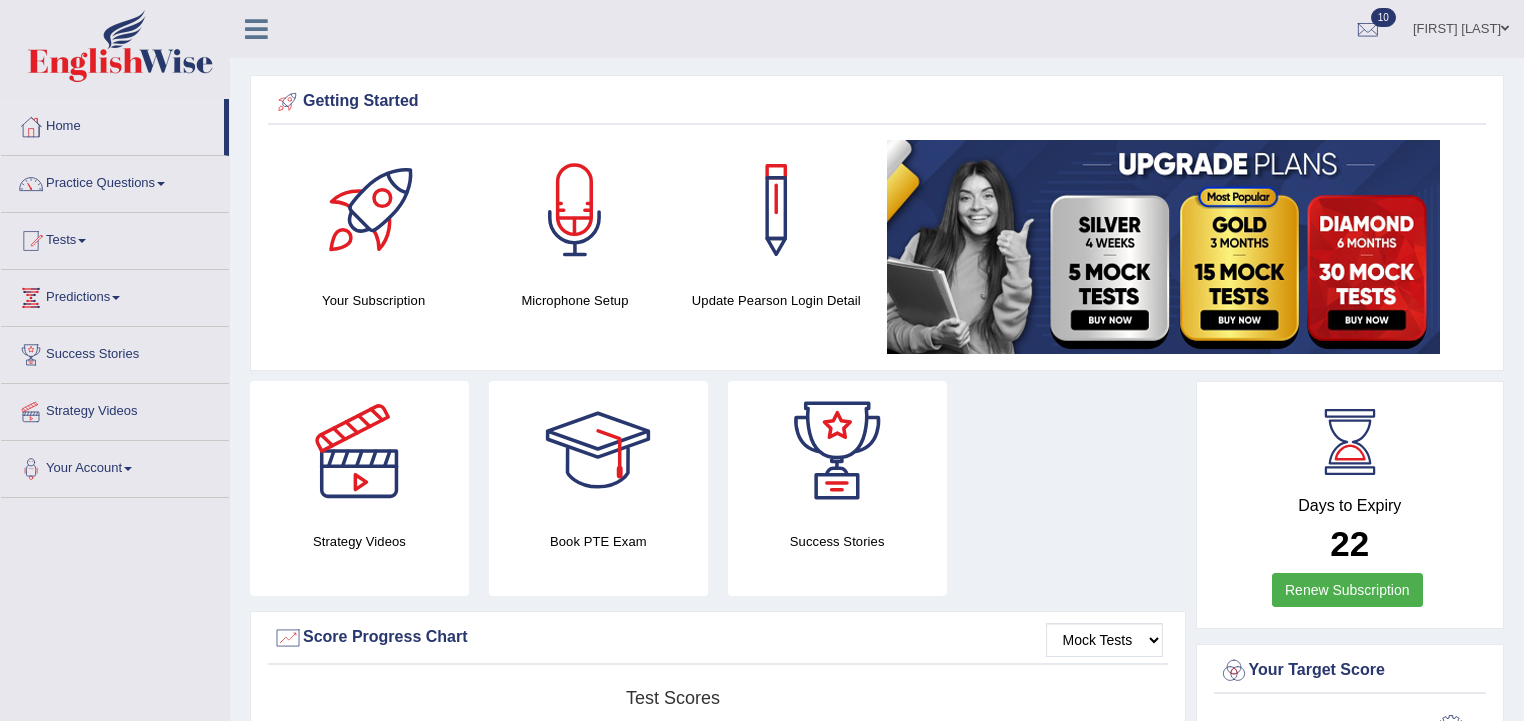 click on "Beatriz Gomes" at bounding box center (1461, 26) 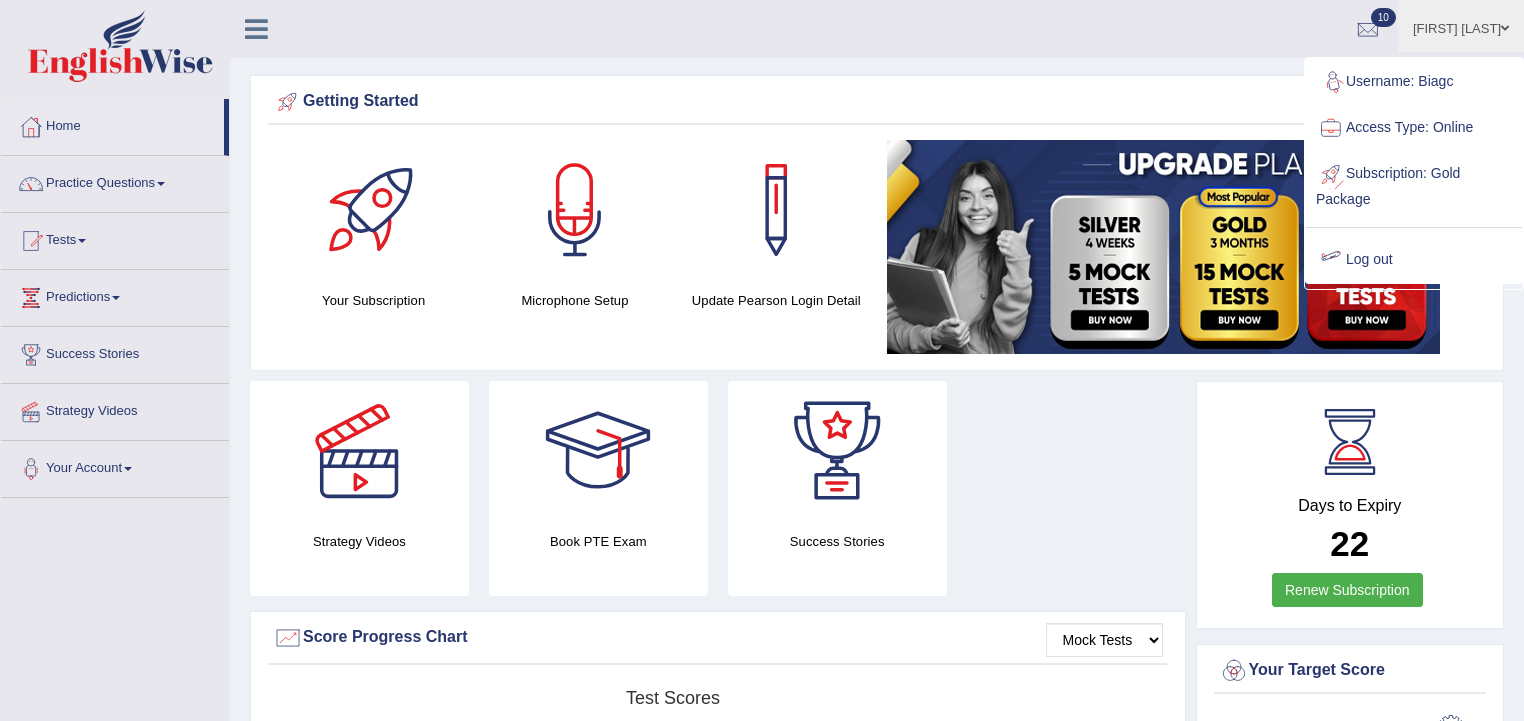 click on "Log out" at bounding box center (1414, 260) 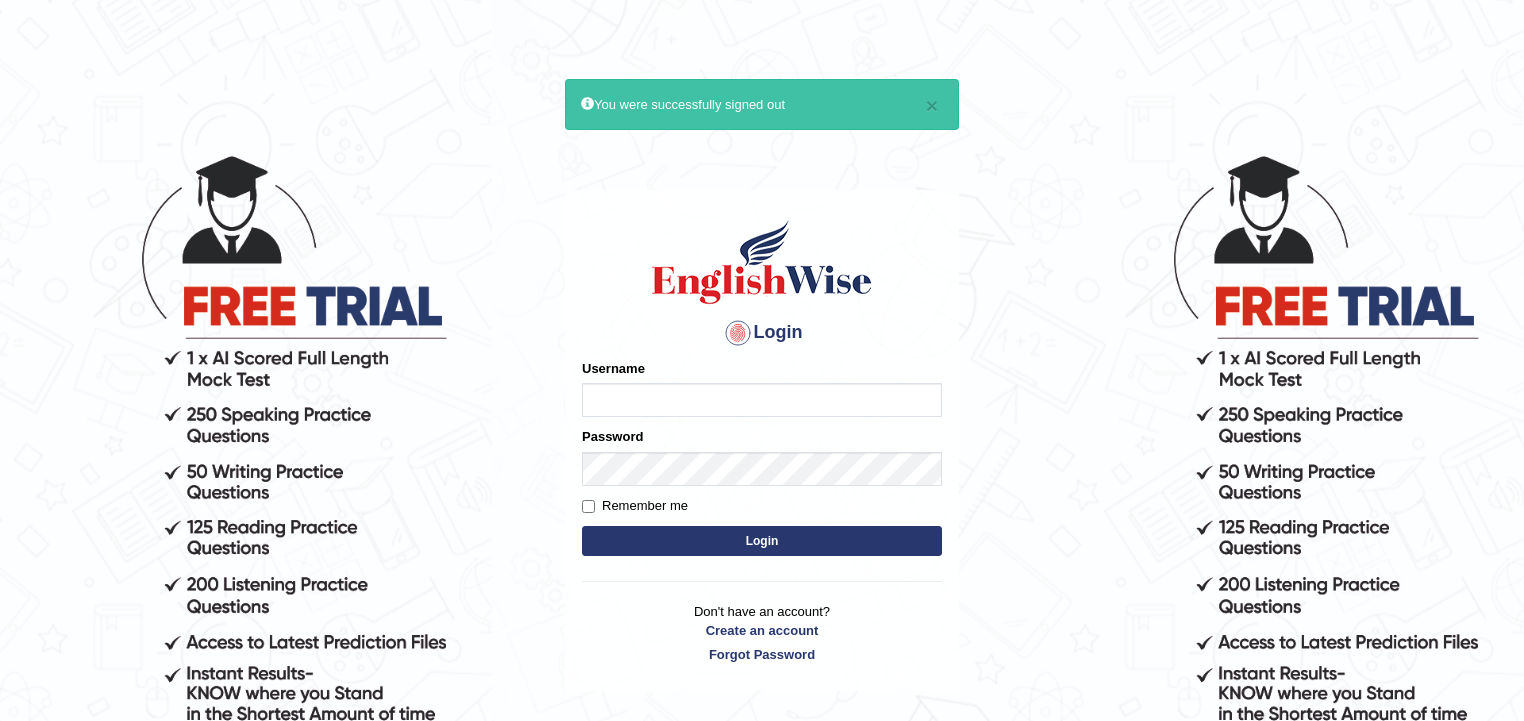 scroll, scrollTop: 0, scrollLeft: 0, axis: both 